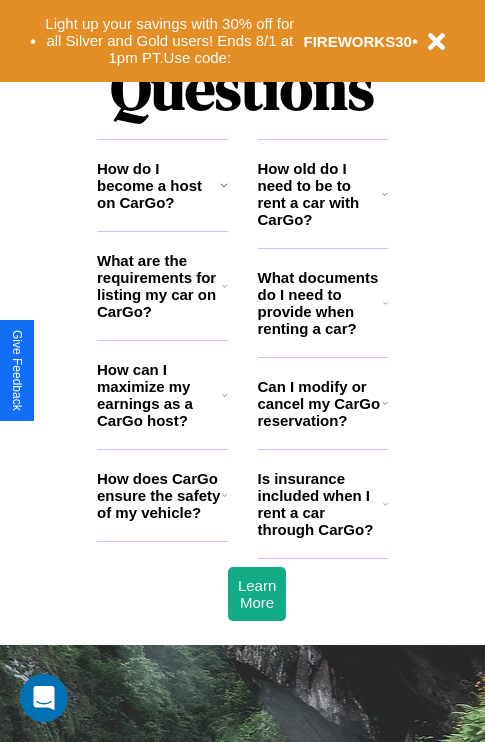 scroll, scrollTop: 2423, scrollLeft: 0, axis: vertical 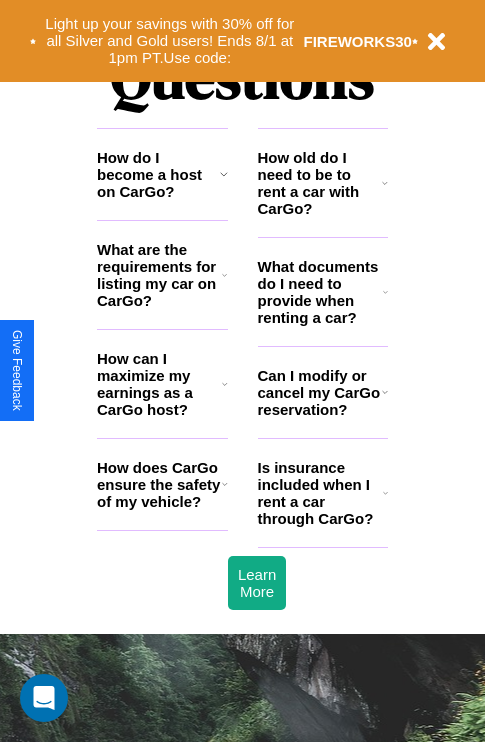 click 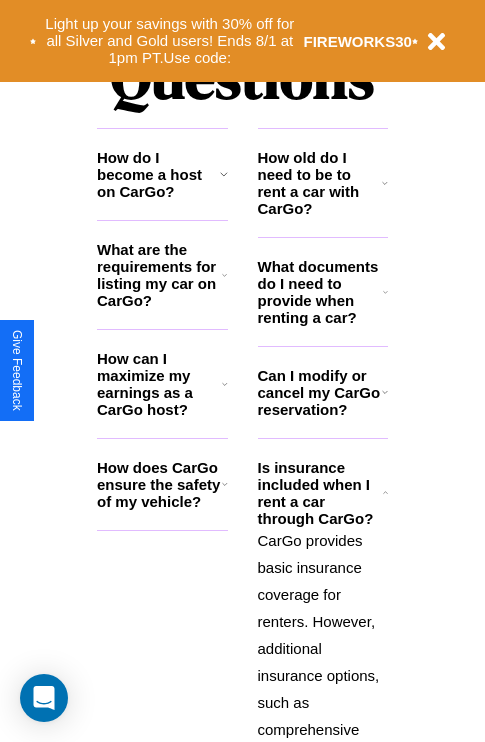 click on "What documents do I need to provide when renting a car?" at bounding box center (321, 292) 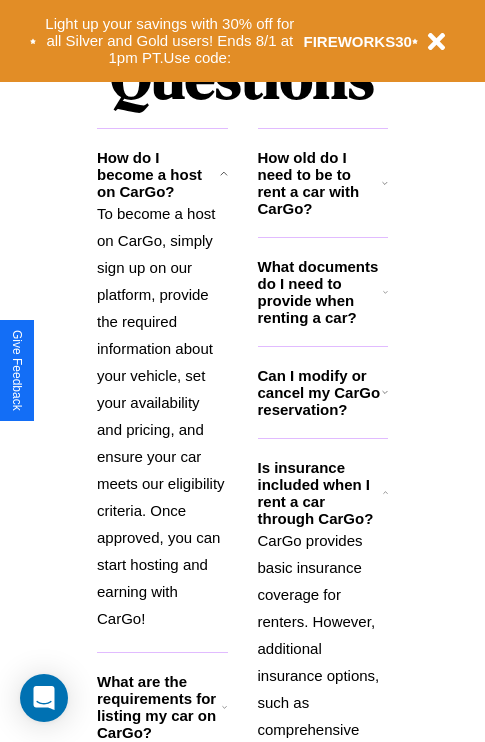 click 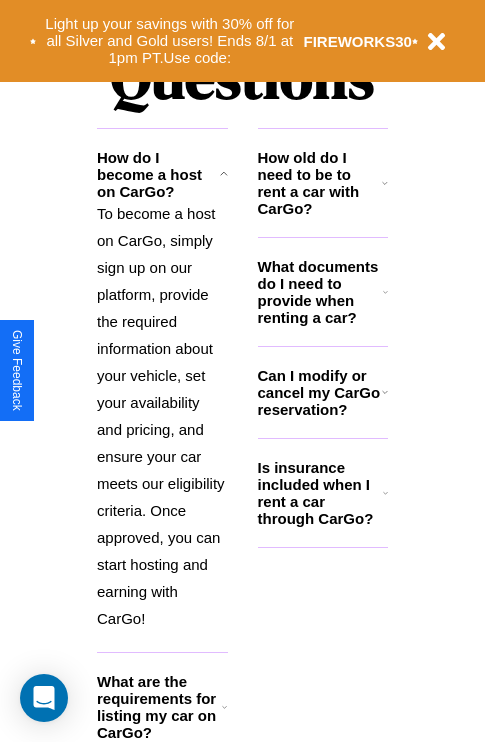 click on "Can I modify or cancel my CarGo reservation?" at bounding box center [320, 392] 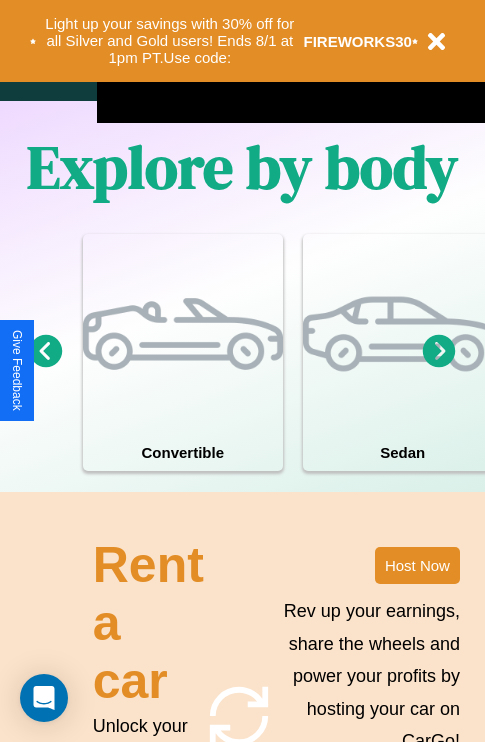 scroll, scrollTop: 1285, scrollLeft: 0, axis: vertical 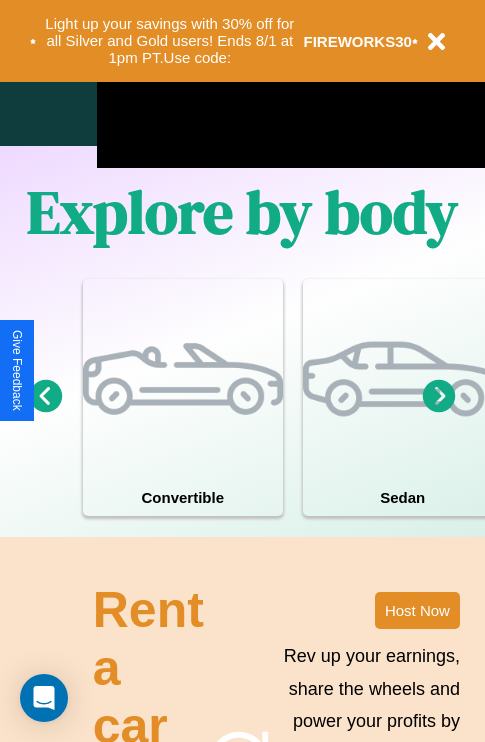 click 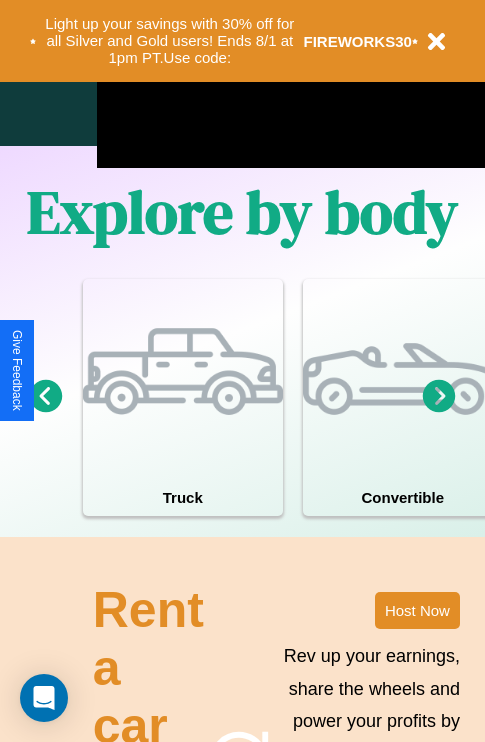 click 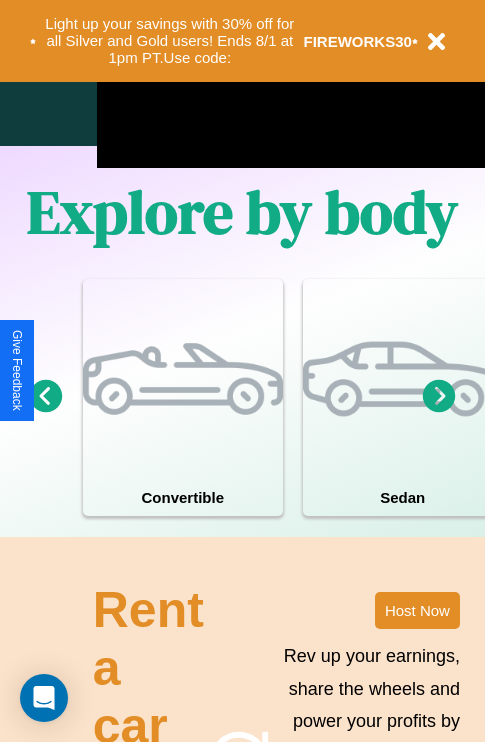click 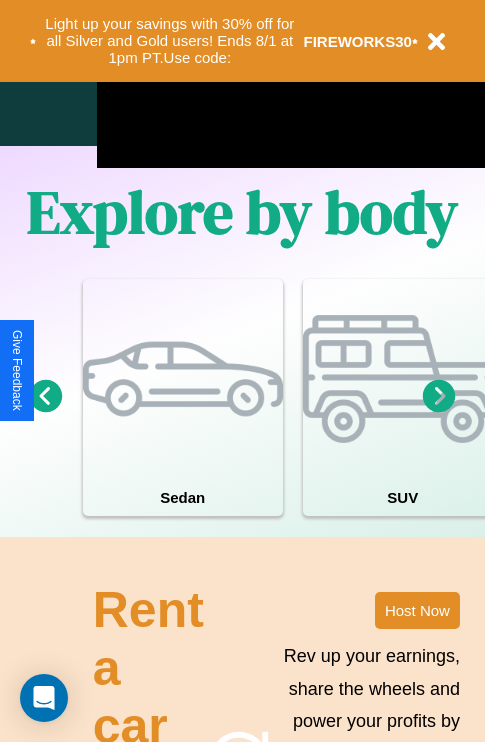 click 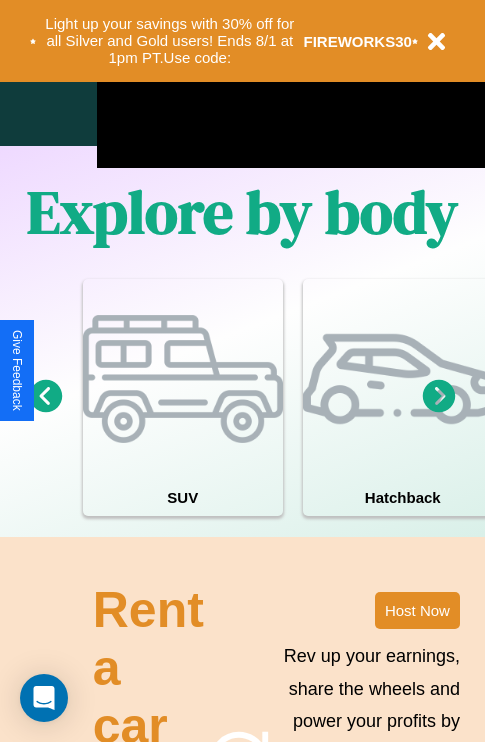 click 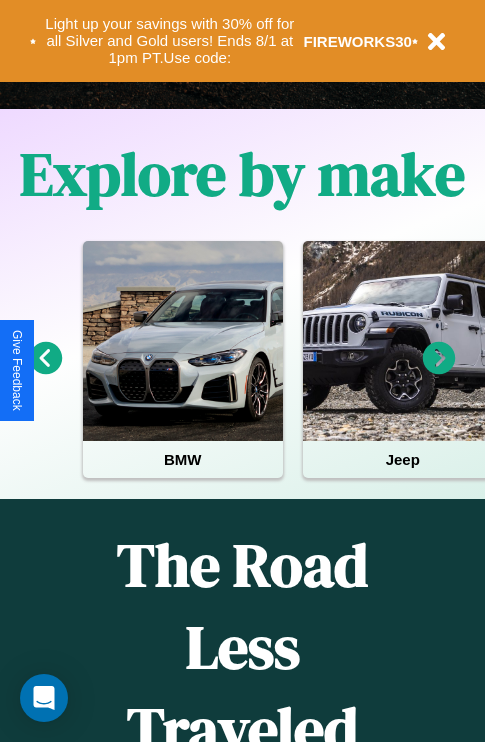 scroll, scrollTop: 308, scrollLeft: 0, axis: vertical 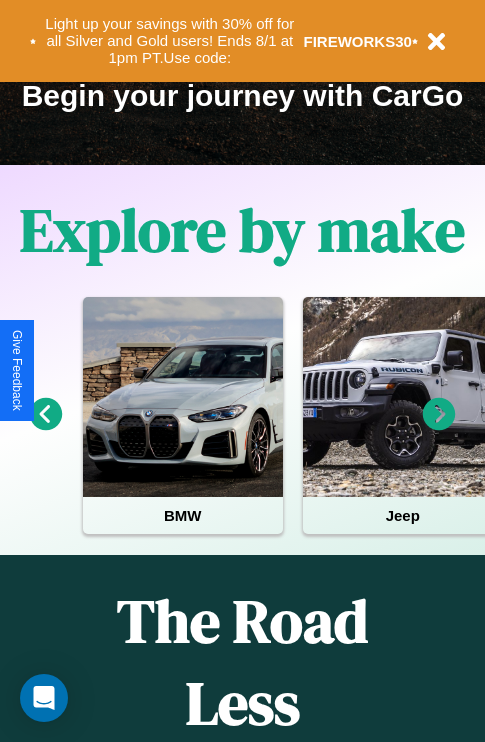 click 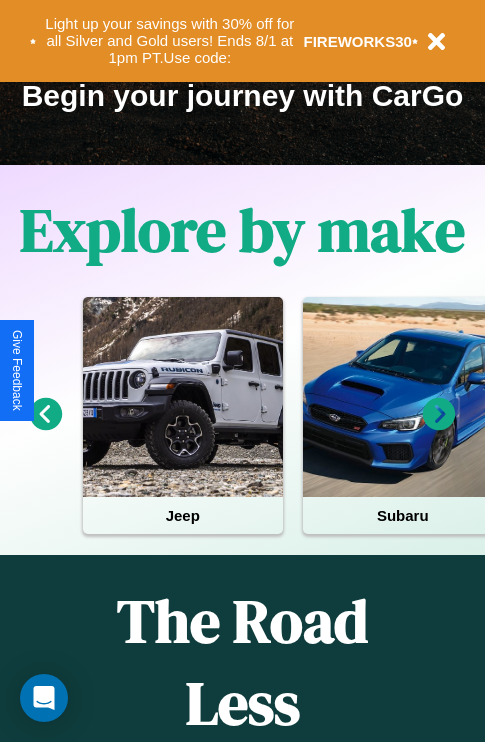 click 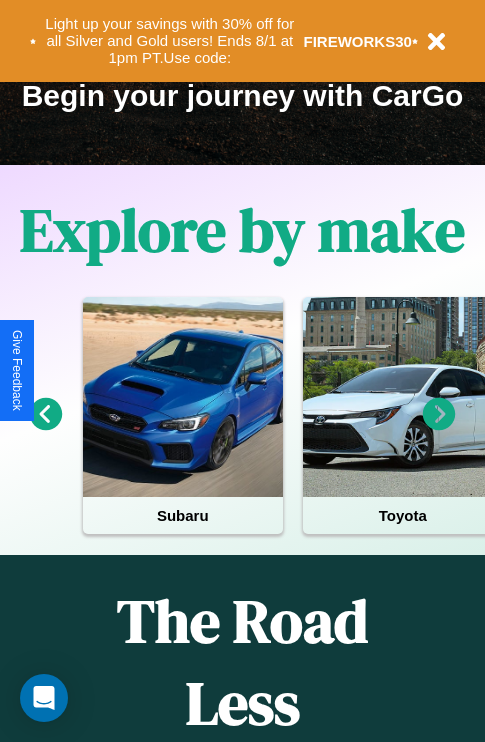 click 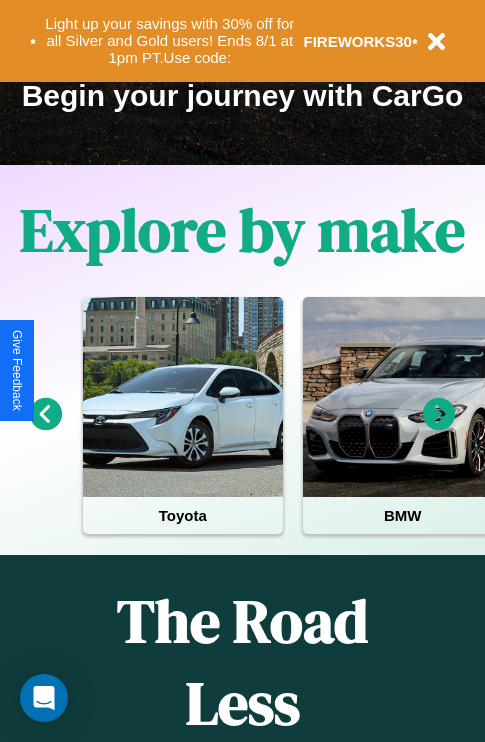 click 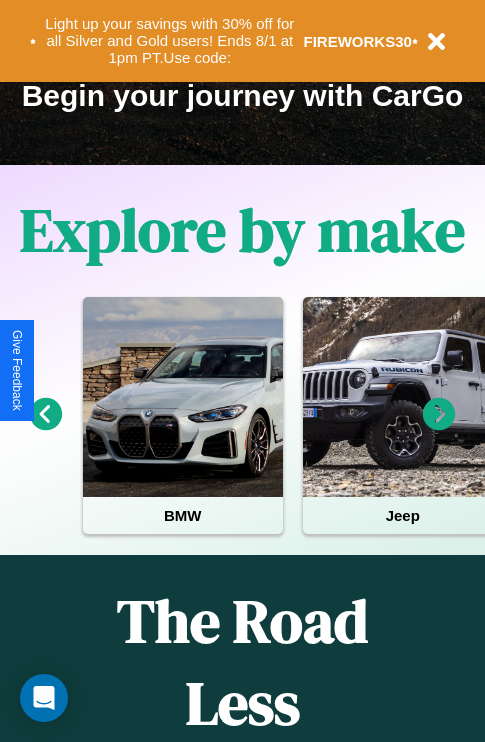 click 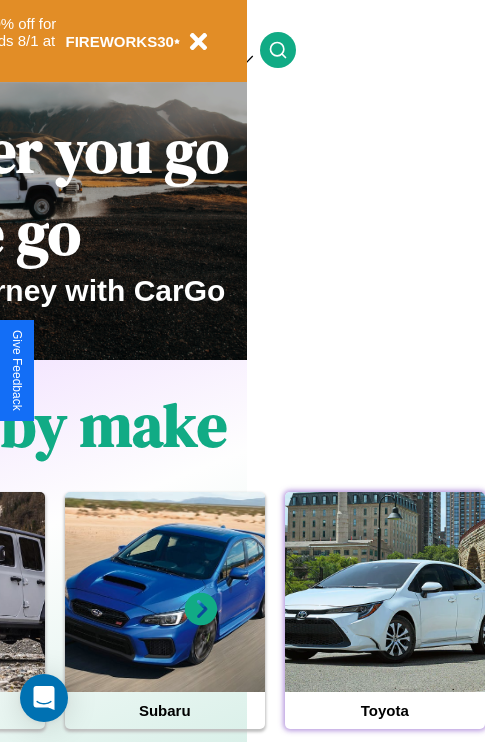 click at bounding box center (385, 592) 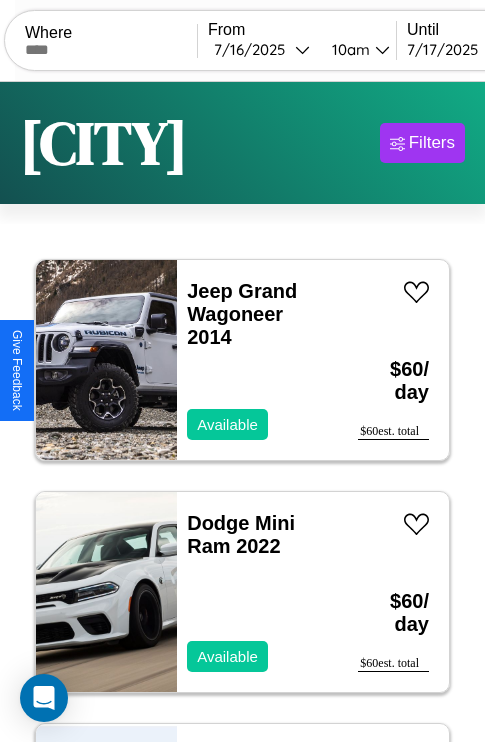 scroll, scrollTop: 95, scrollLeft: 0, axis: vertical 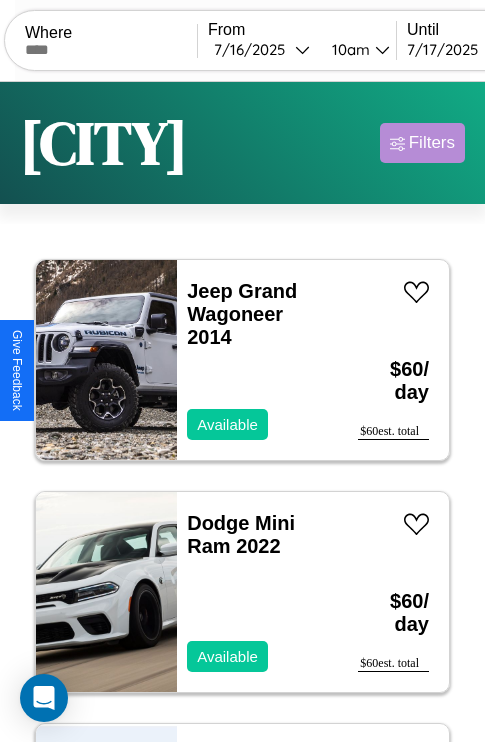 click on "Filters" at bounding box center [432, 143] 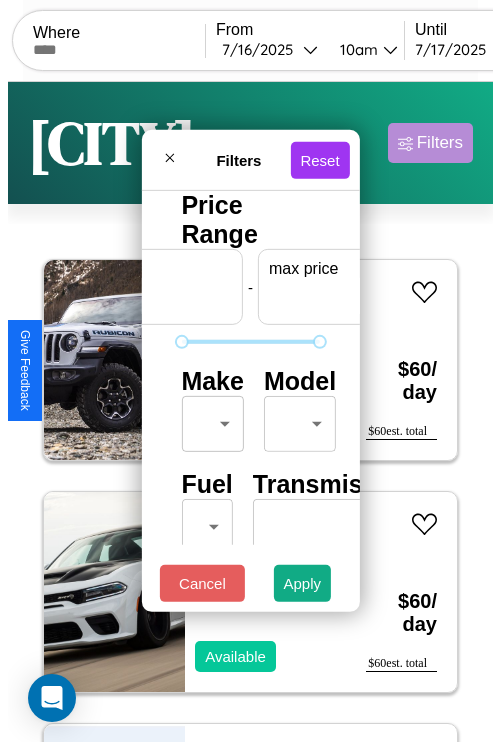 scroll, scrollTop: 0, scrollLeft: 124, axis: horizontal 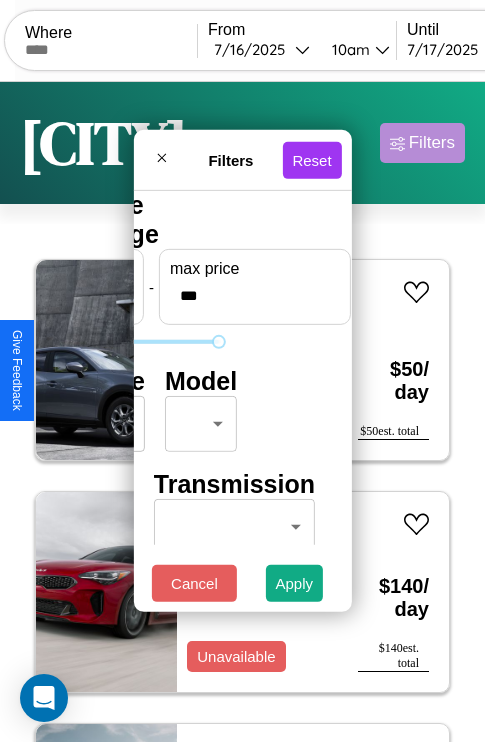 type on "***" 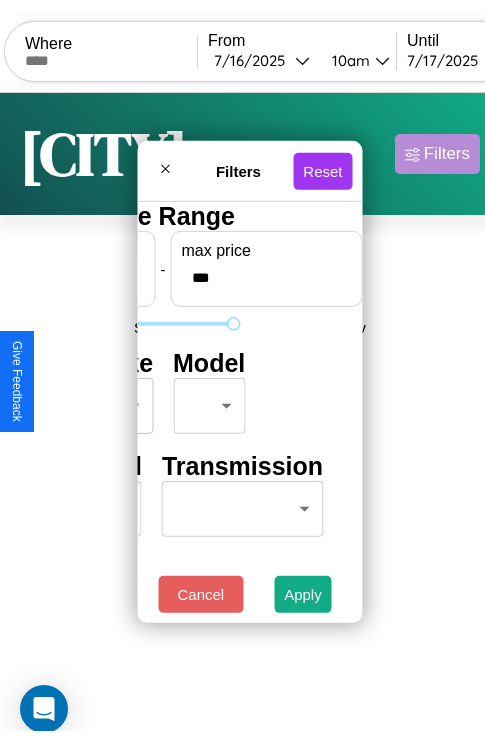scroll, scrollTop: 0, scrollLeft: 0, axis: both 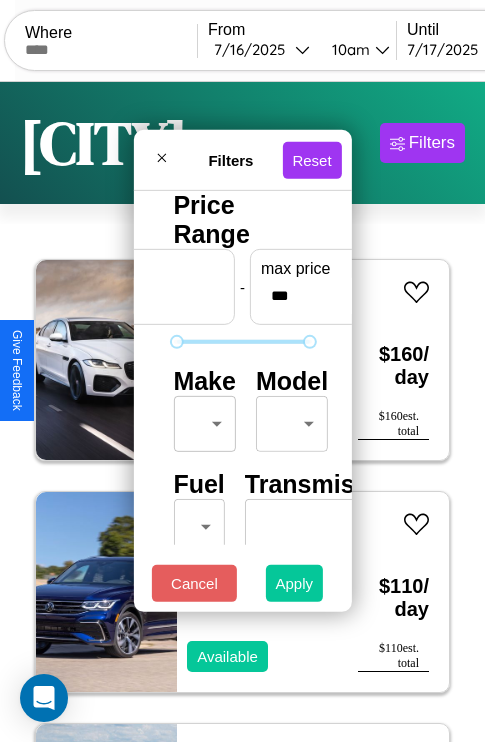 type on "**" 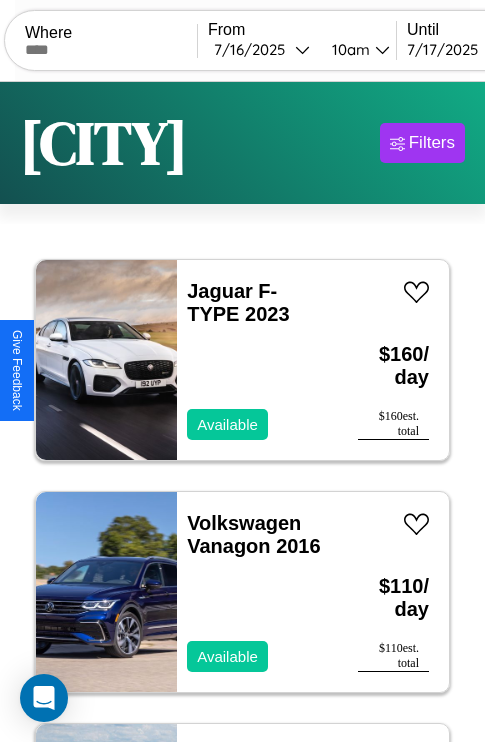 scroll, scrollTop: 79, scrollLeft: 0, axis: vertical 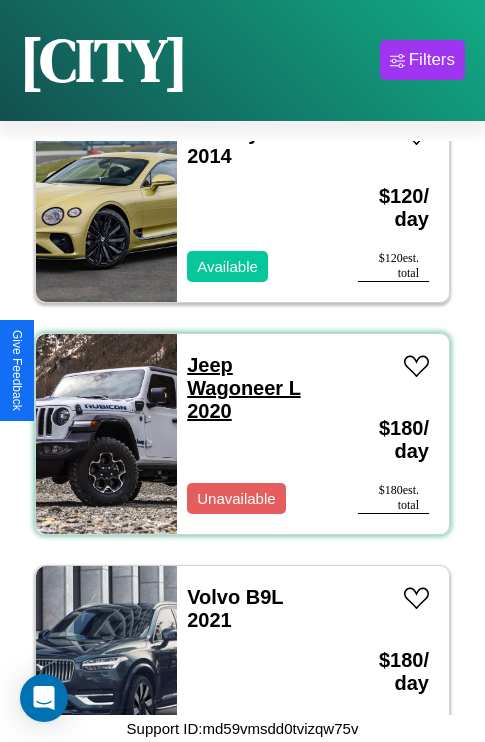 click on "Jeep   Wagoneer L   2020" at bounding box center (243, 388) 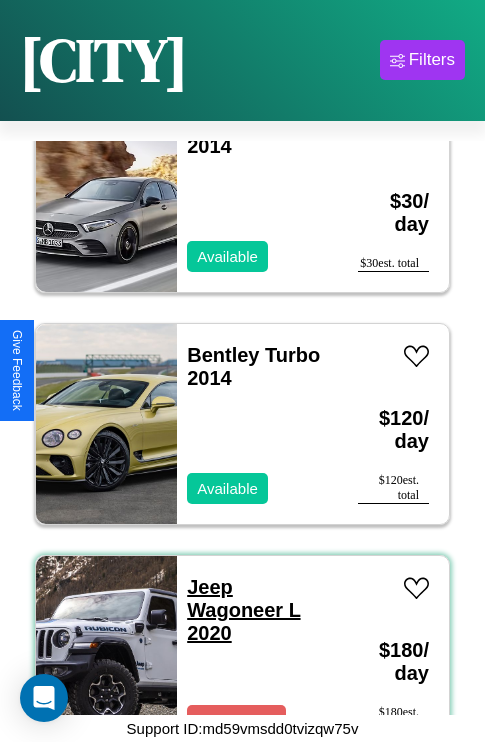 scroll, scrollTop: 3323, scrollLeft: 0, axis: vertical 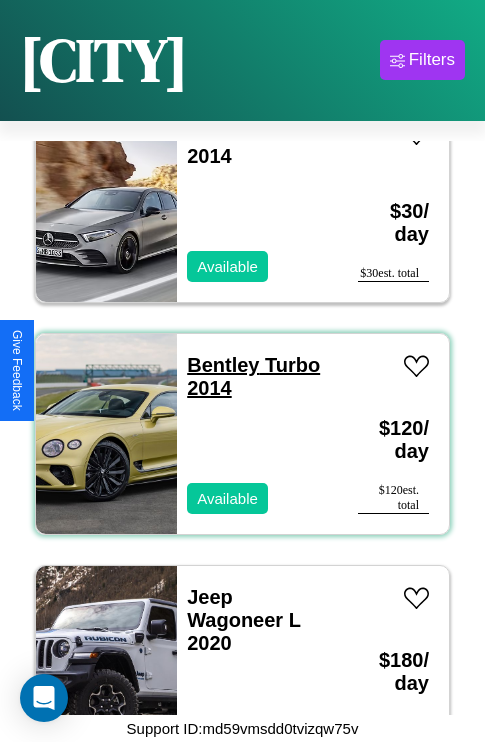 click on "Bentley   Turbo   2014" at bounding box center [253, 376] 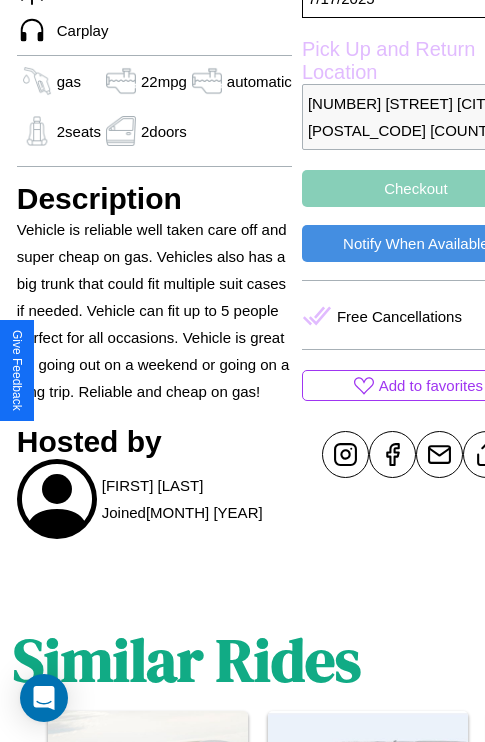 scroll, scrollTop: 643, scrollLeft: 64, axis: both 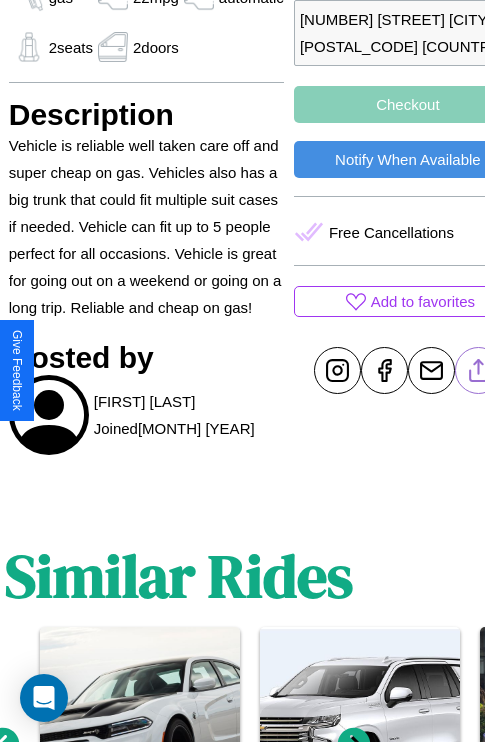 click 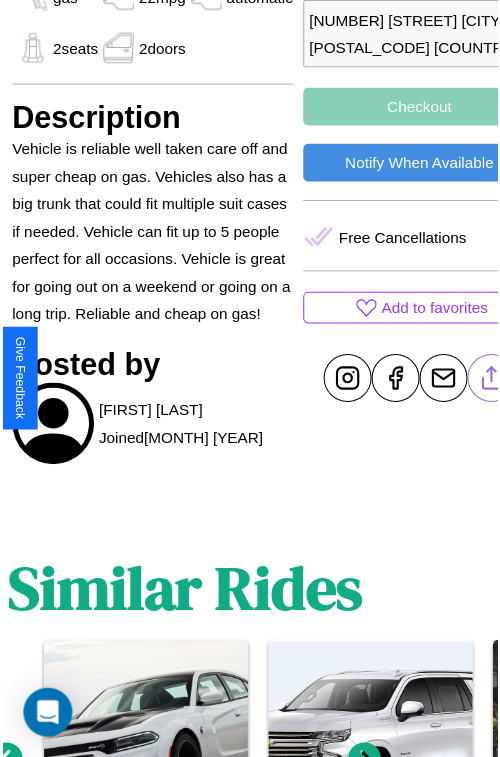 scroll, scrollTop: 574, scrollLeft: 84, axis: both 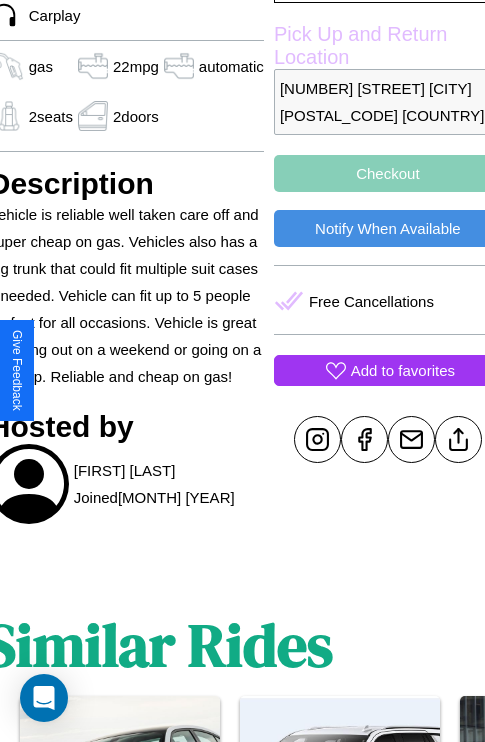click on "Add to favorites" at bounding box center [403, 370] 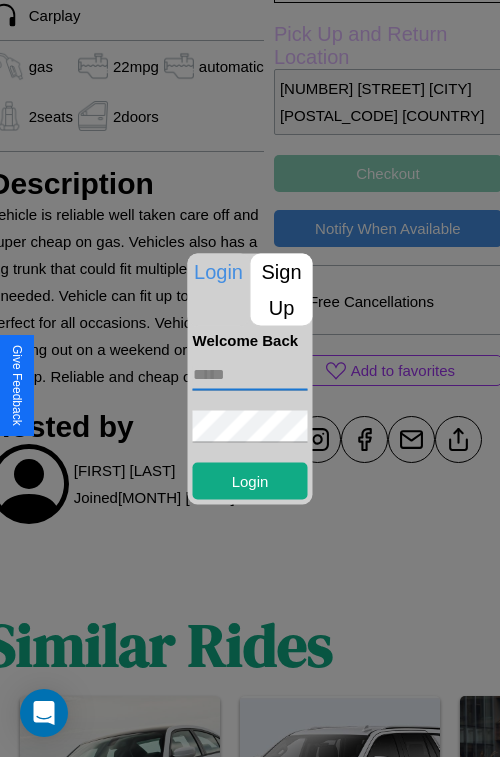 click at bounding box center (250, 374) 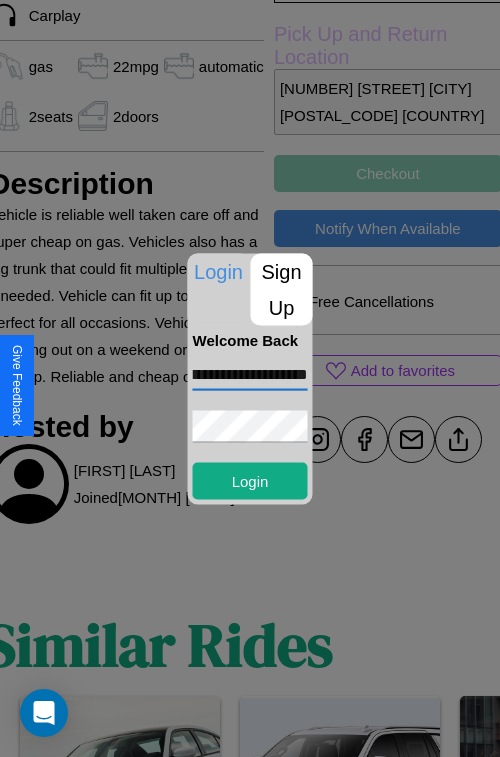 scroll, scrollTop: 0, scrollLeft: 57, axis: horizontal 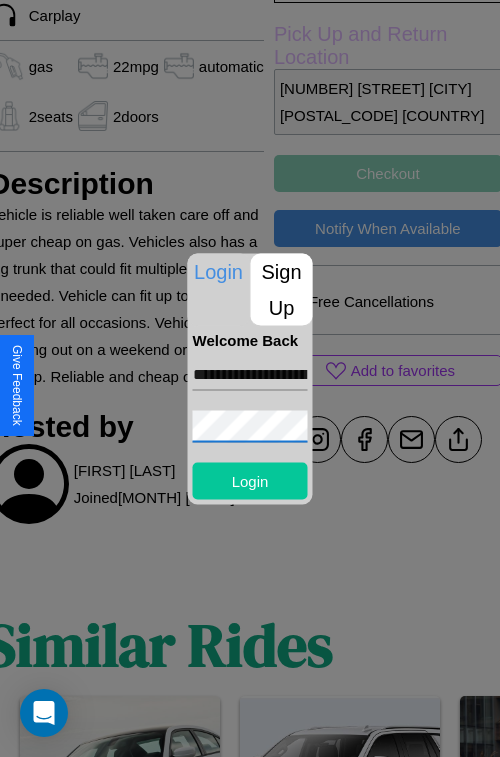 click on "Login" at bounding box center [250, 480] 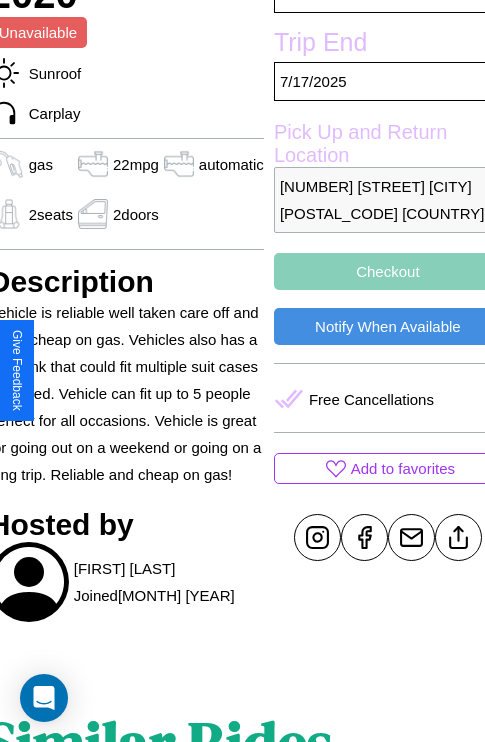 scroll, scrollTop: 377, scrollLeft: 84, axis: both 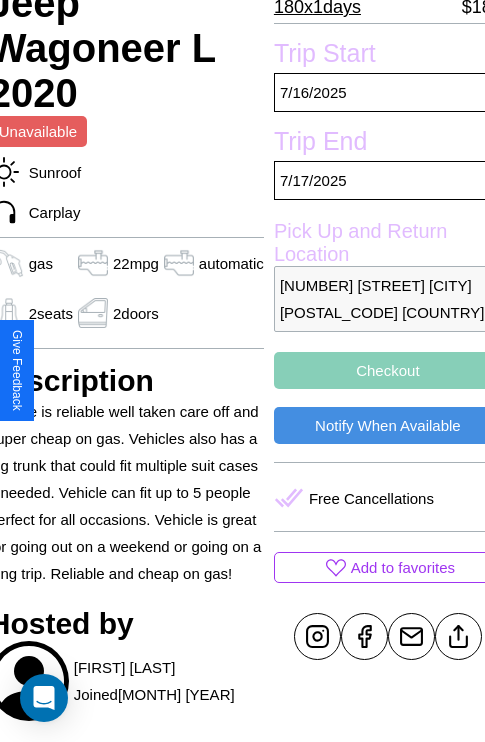 click on "Checkout" at bounding box center [388, 370] 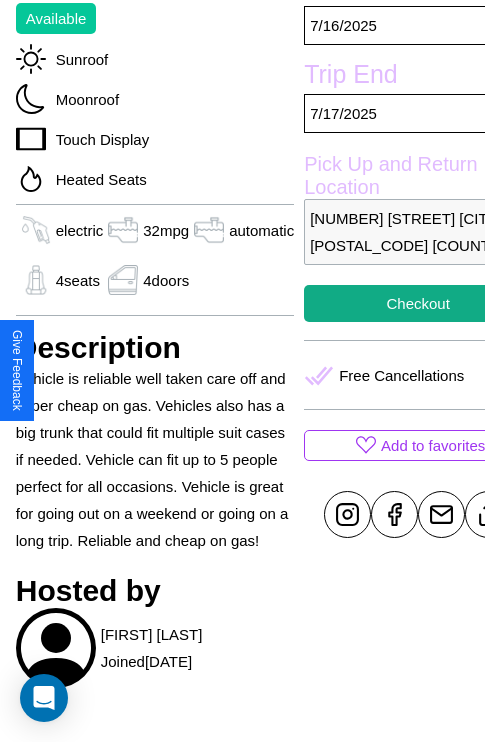 scroll, scrollTop: 589, scrollLeft: 76, axis: both 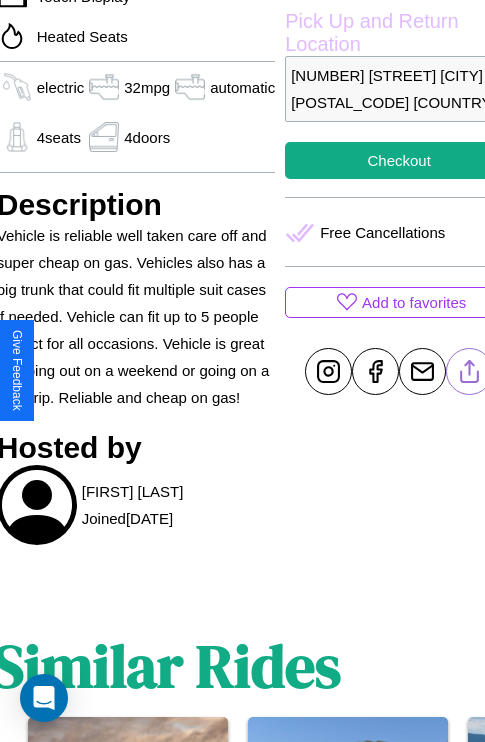 click 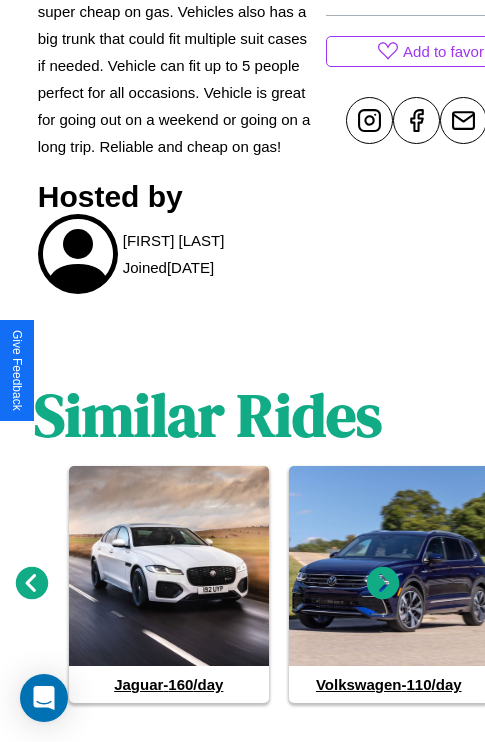 scroll, scrollTop: 868, scrollLeft: 30, axis: both 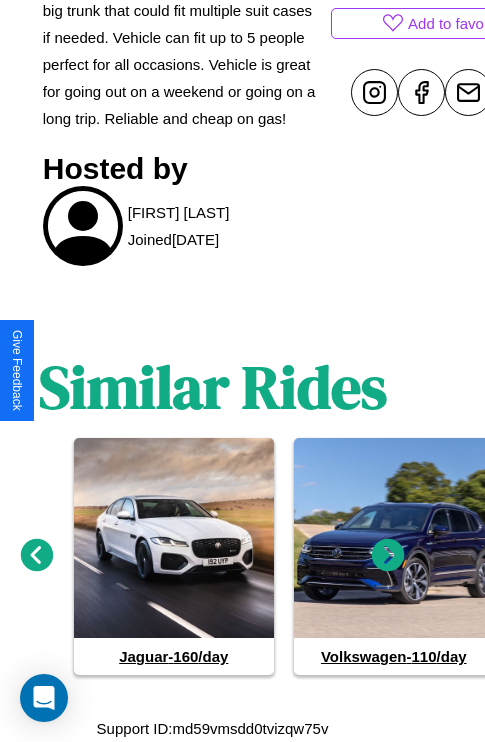 click 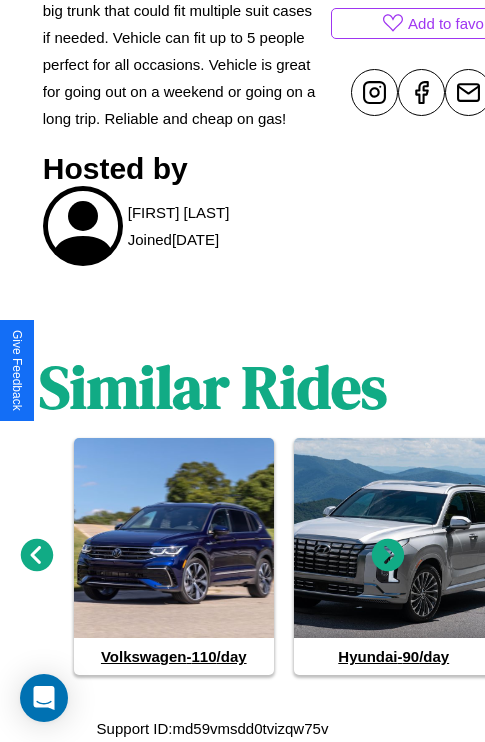 click 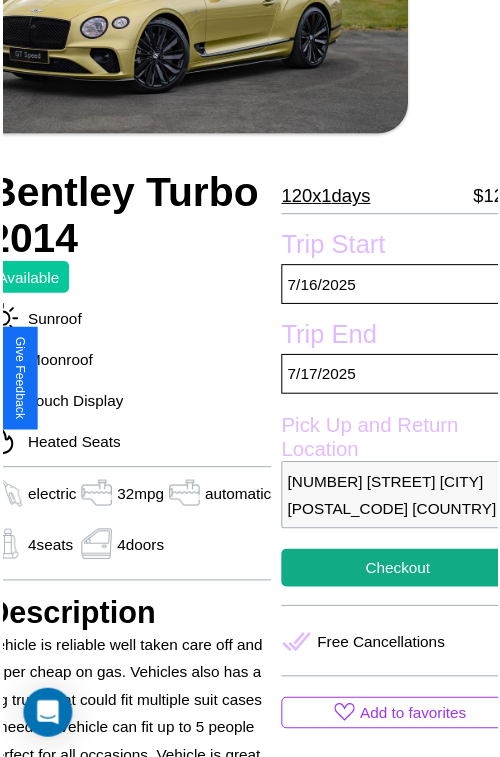 scroll, scrollTop: 100, scrollLeft: 96, axis: both 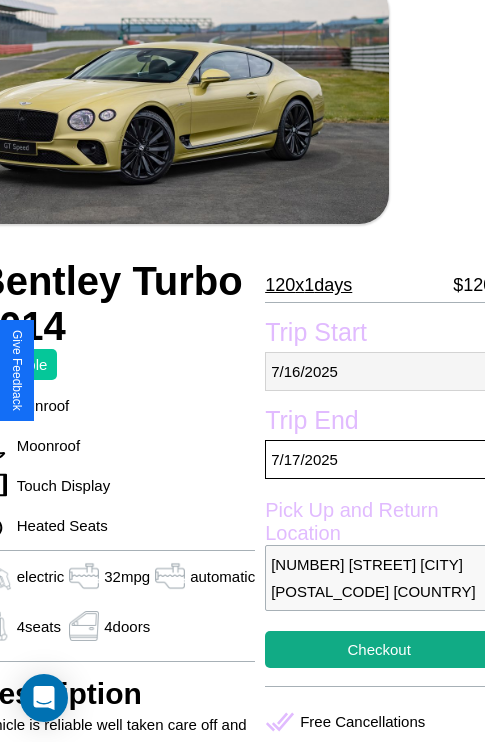 click on "[DATE]" at bounding box center (379, 371) 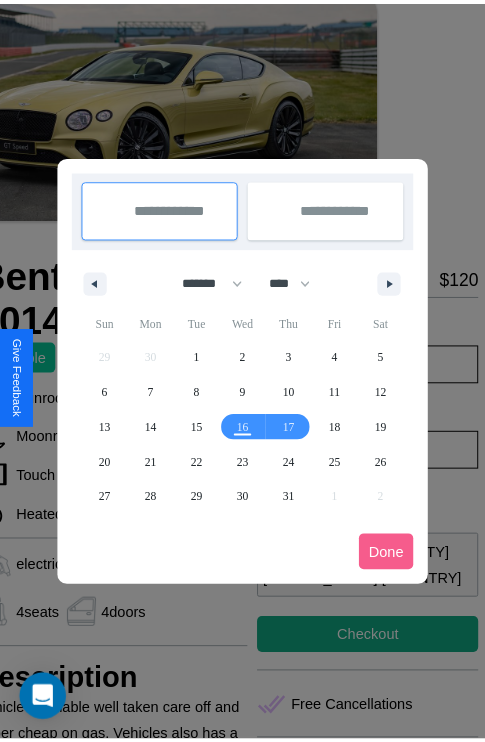 scroll, scrollTop: 0, scrollLeft: 96, axis: horizontal 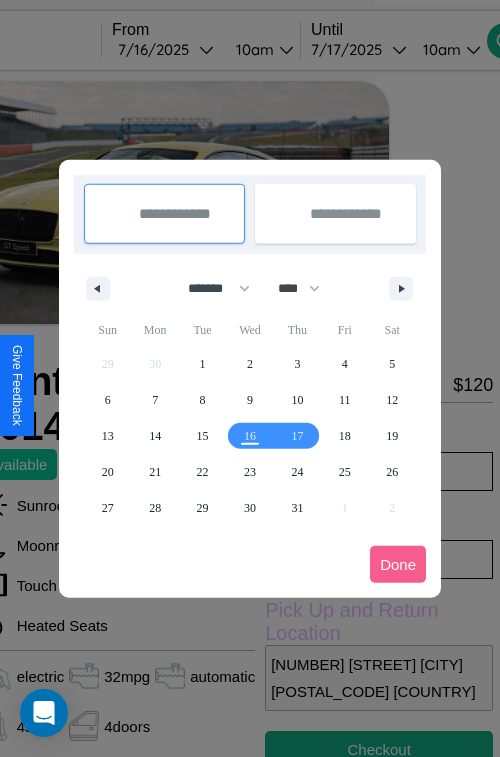 click at bounding box center (250, 378) 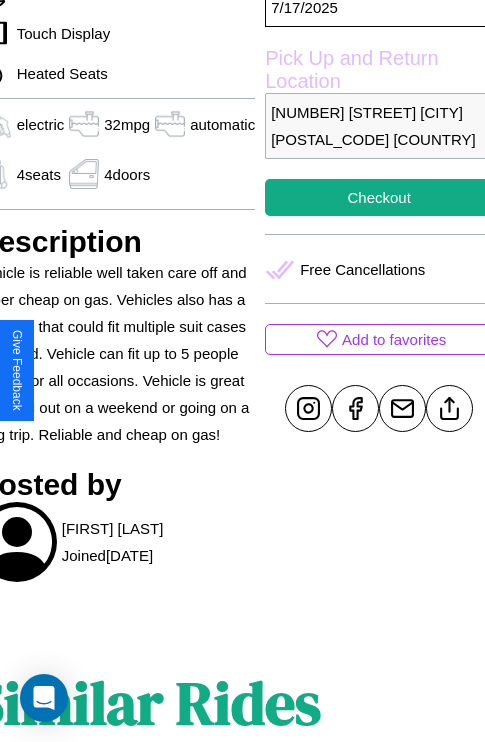 scroll, scrollTop: 589, scrollLeft: 96, axis: both 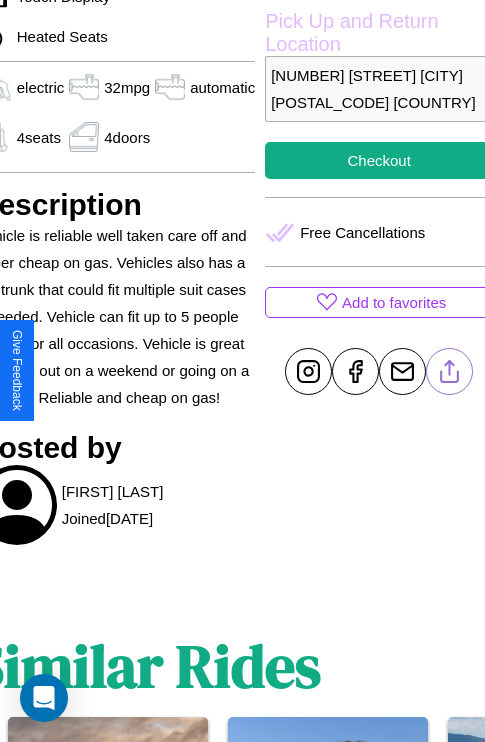 click 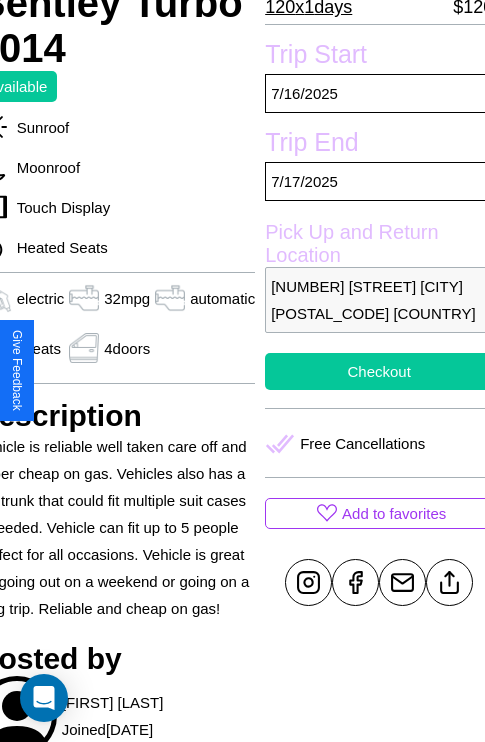 click on "Checkout" at bounding box center (379, 371) 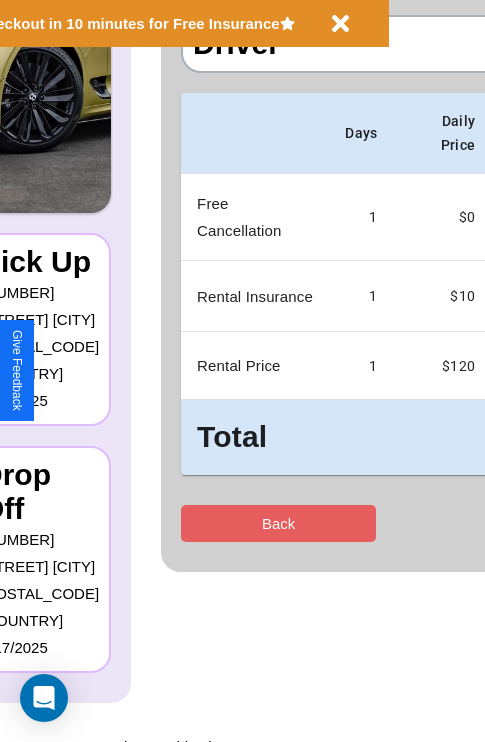 scroll, scrollTop: 0, scrollLeft: 0, axis: both 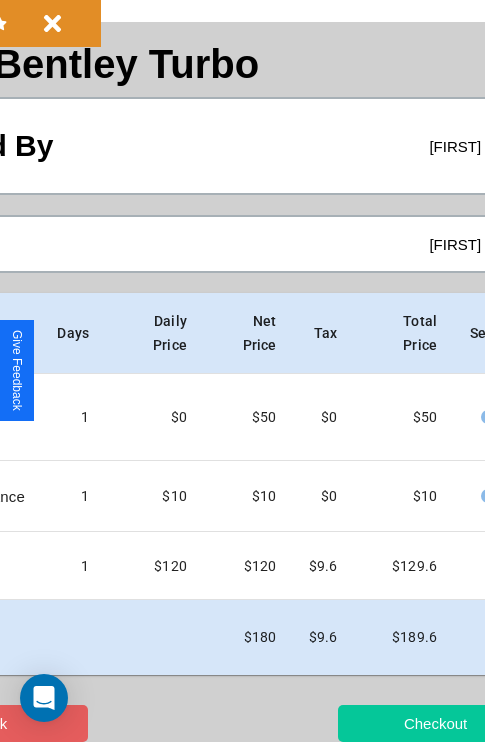click on "Checkout" at bounding box center (435, 723) 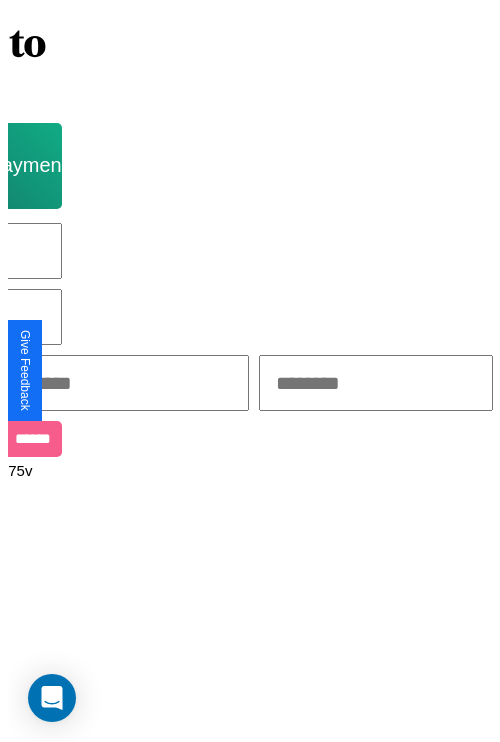 scroll, scrollTop: 0, scrollLeft: 0, axis: both 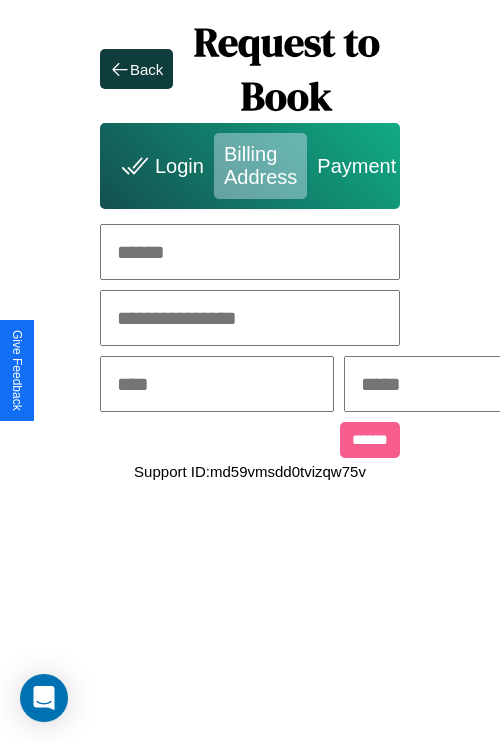 click at bounding box center (250, 252) 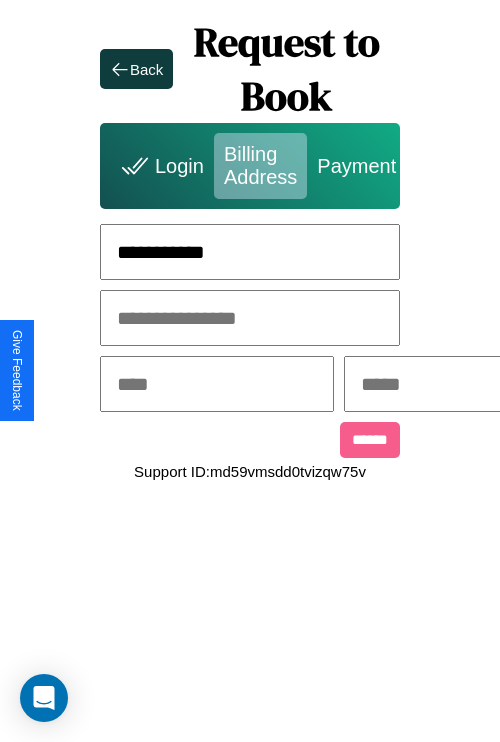 type on "**********" 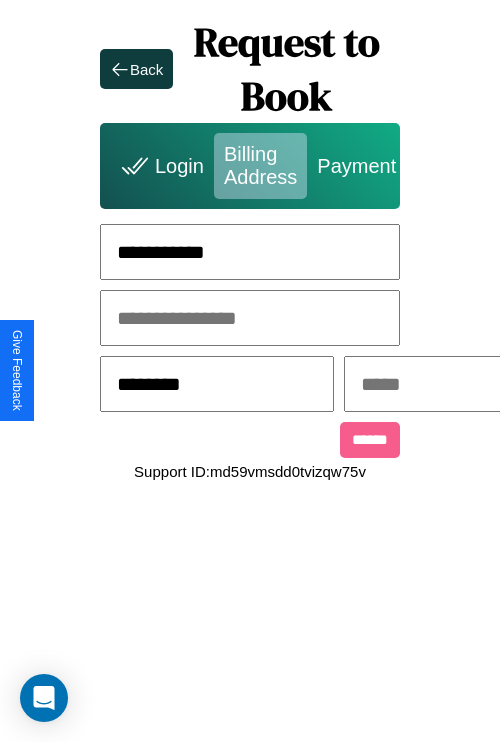 type on "********" 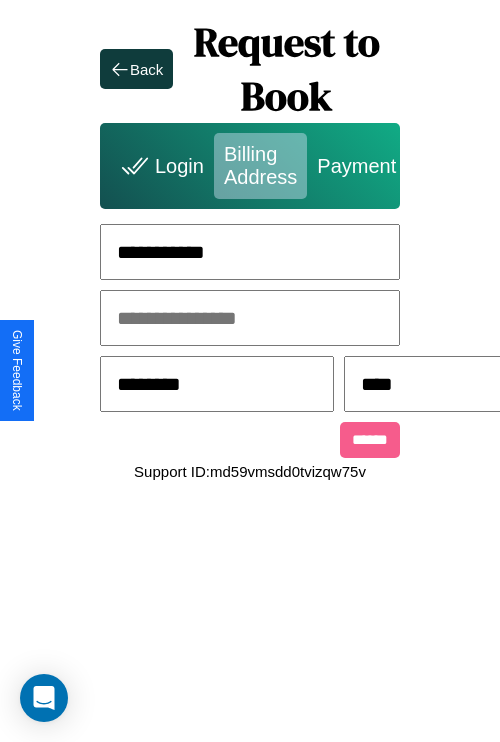 type on "****" 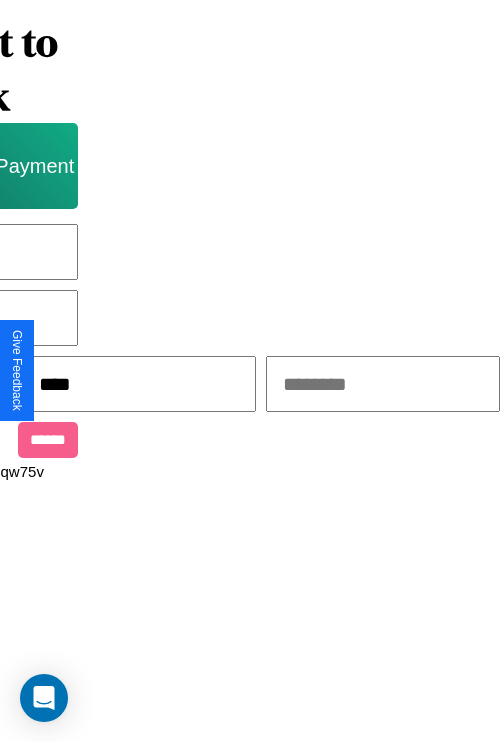 click at bounding box center [383, 384] 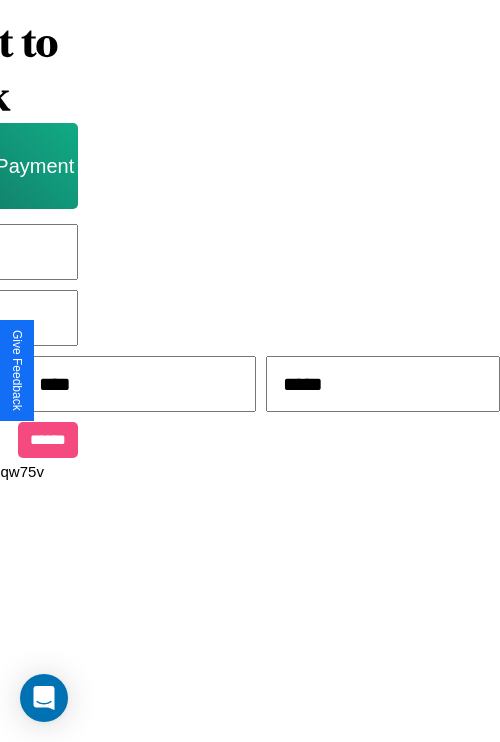 type on "*****" 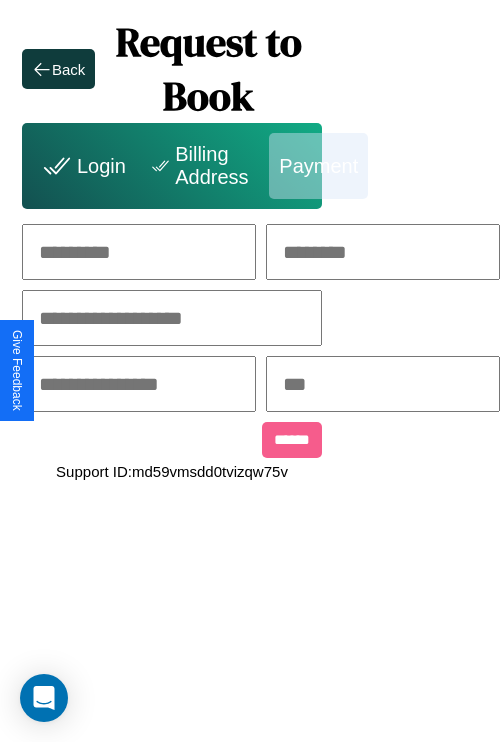 scroll, scrollTop: 0, scrollLeft: 208, axis: horizontal 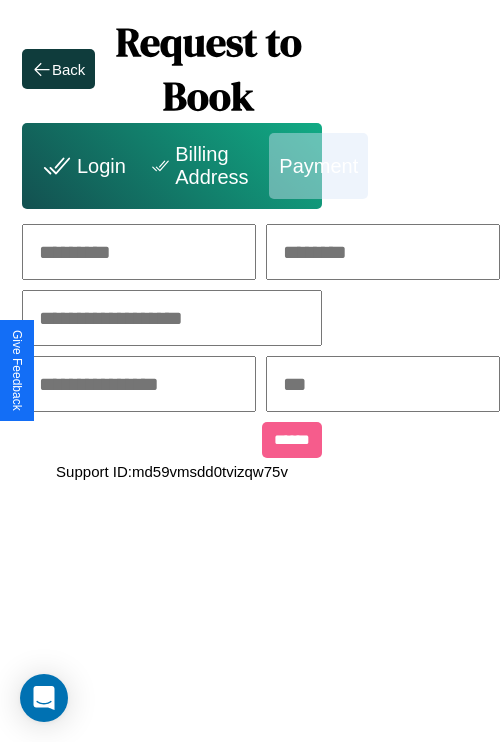 click at bounding box center [139, 252] 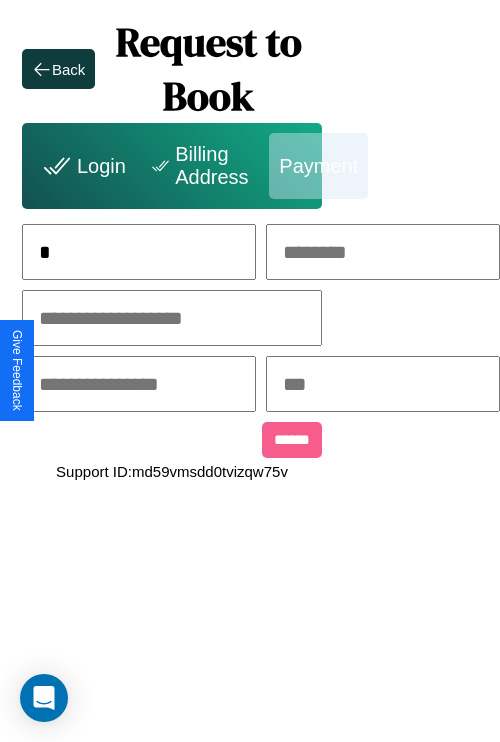scroll, scrollTop: 0, scrollLeft: 131, axis: horizontal 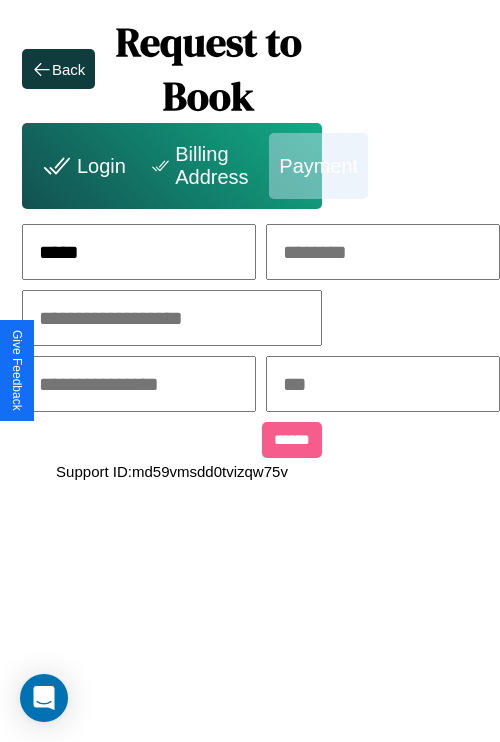 type on "*****" 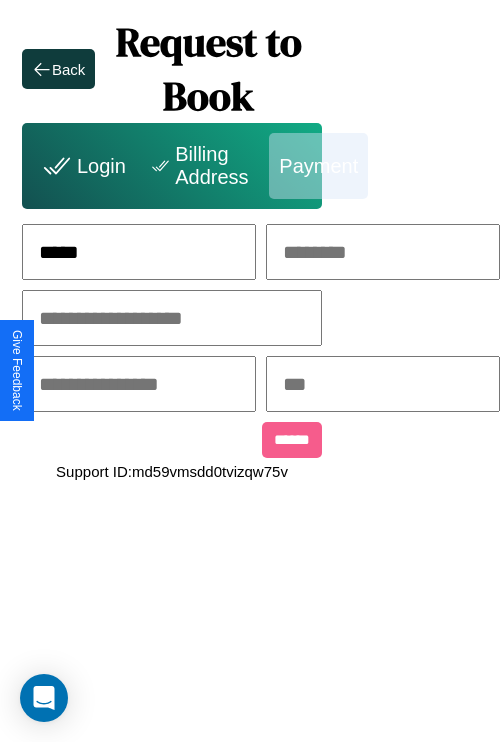 click at bounding box center [383, 252] 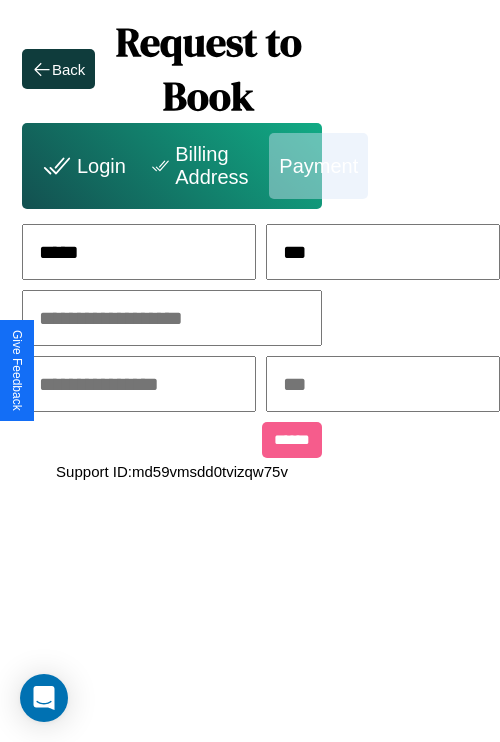 type on "***" 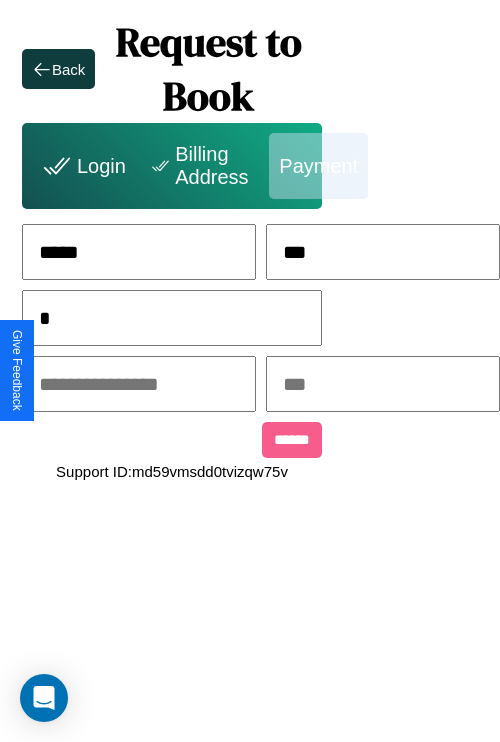scroll, scrollTop: 0, scrollLeft: 128, axis: horizontal 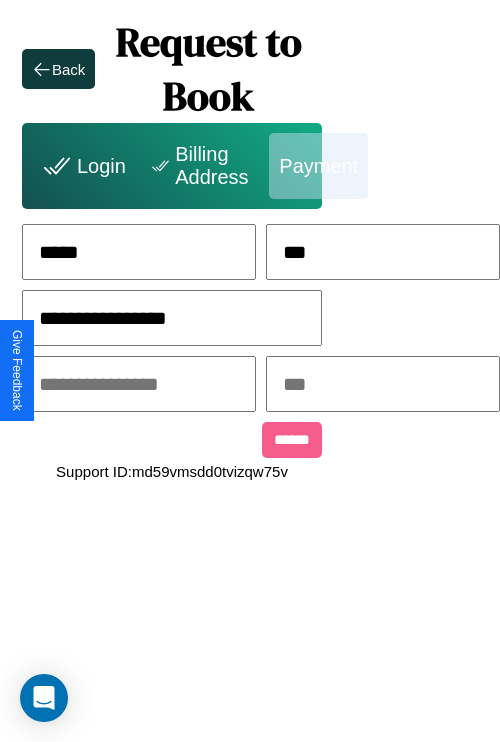 type on "**********" 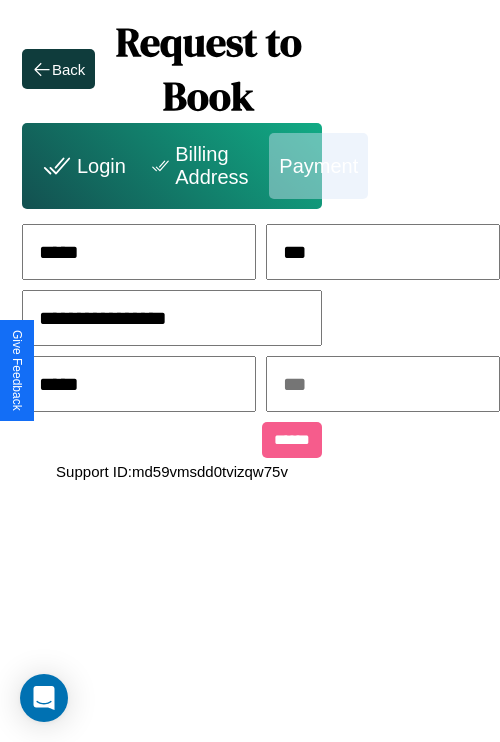 type on "*****" 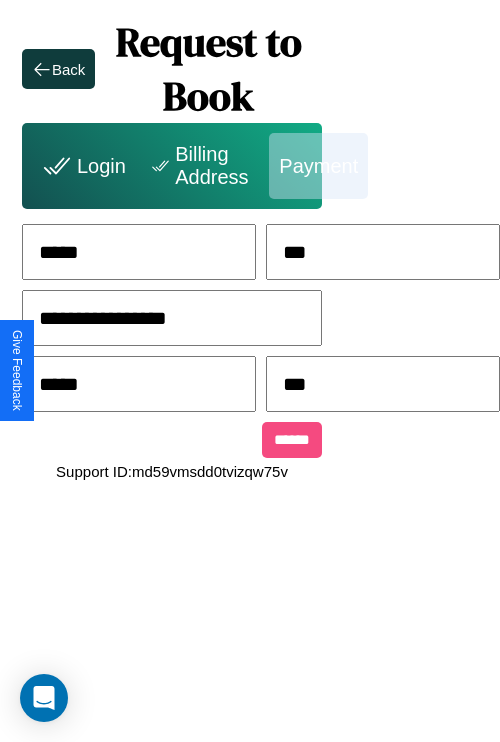 type on "***" 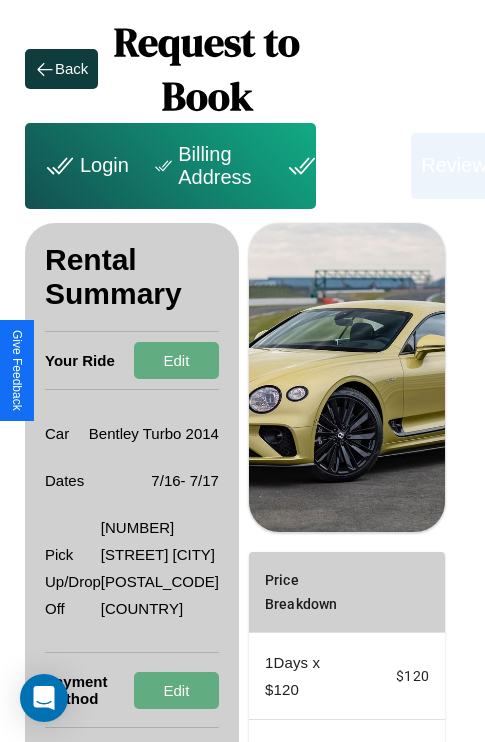 scroll, scrollTop: 328, scrollLeft: 72, axis: both 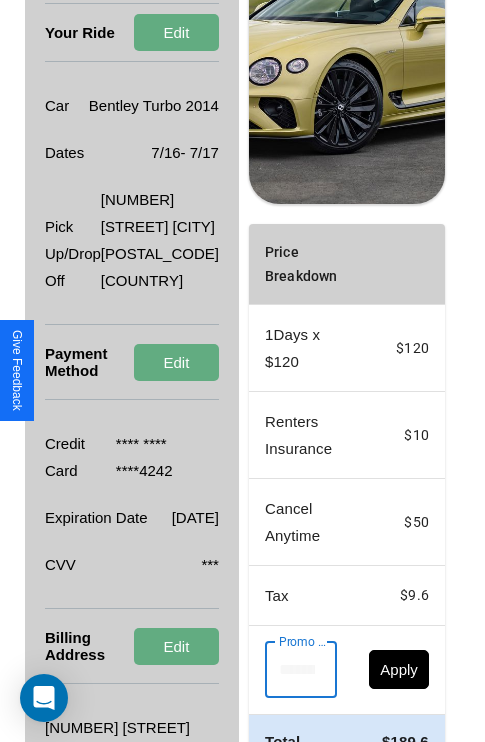 click on "Promo Code" at bounding box center (290, 670) 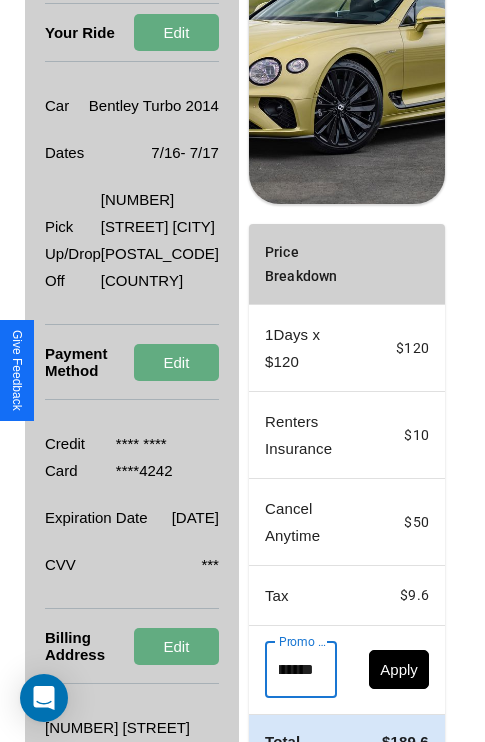 scroll, scrollTop: 0, scrollLeft: 71, axis: horizontal 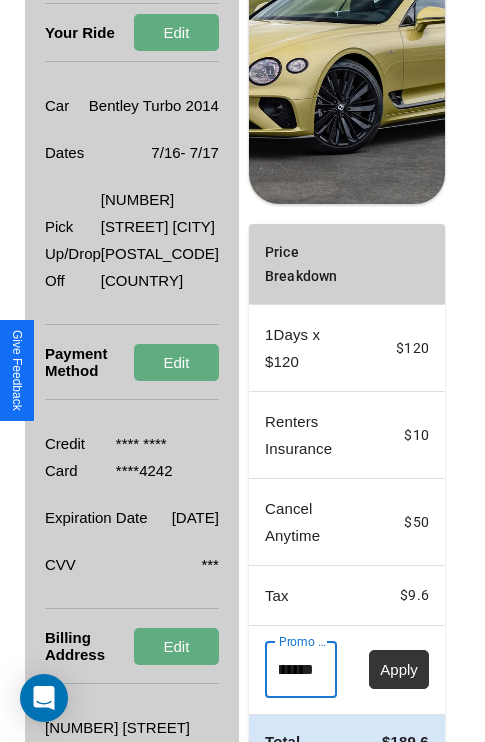 type on "**********" 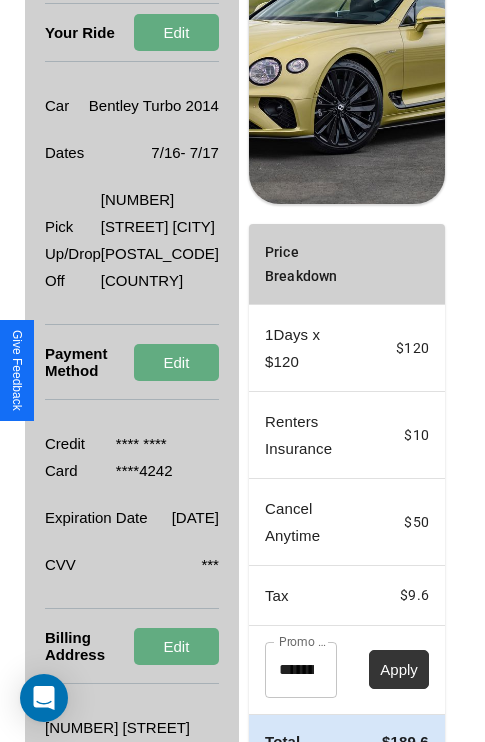 click on "Apply" at bounding box center (399, 669) 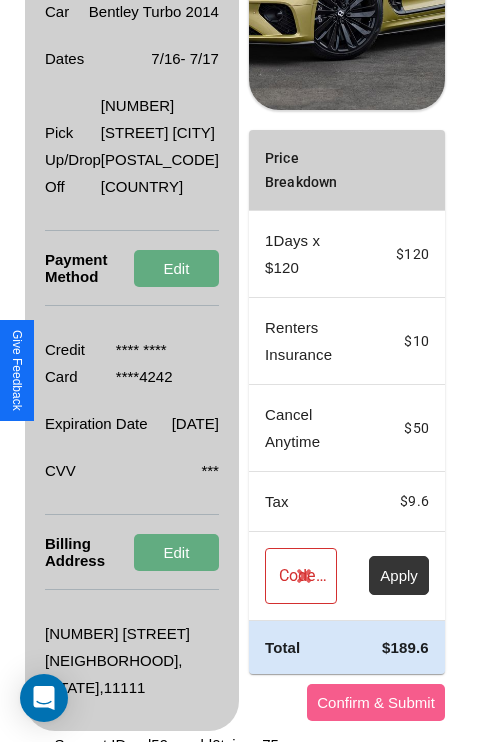 scroll, scrollTop: 482, scrollLeft: 72, axis: both 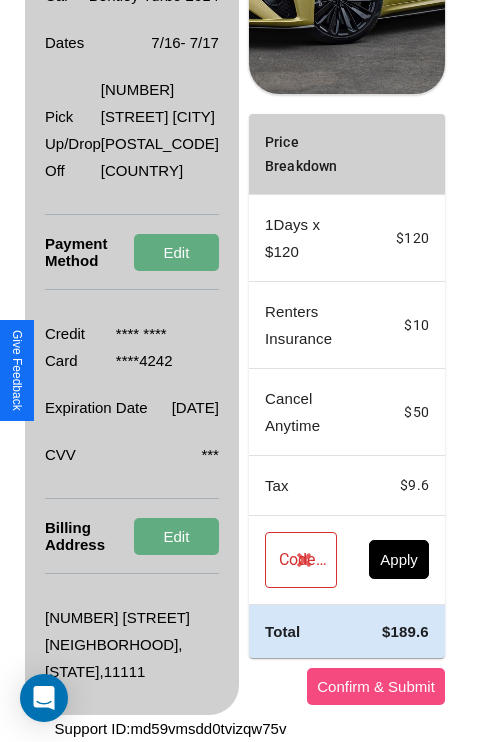 click on "Confirm & Submit" at bounding box center (376, 686) 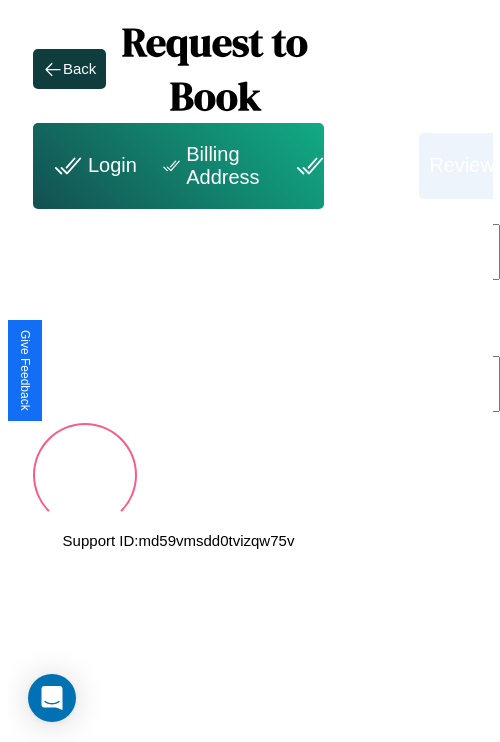 scroll, scrollTop: 0, scrollLeft: 72, axis: horizontal 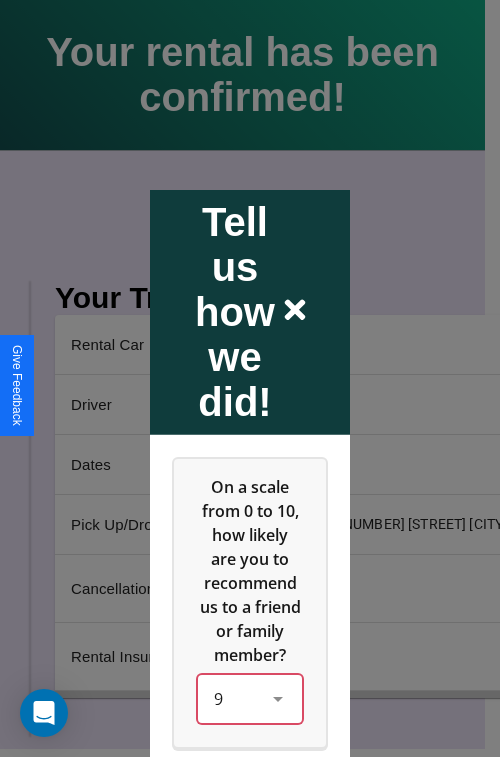 click on "9" at bounding box center (250, 698) 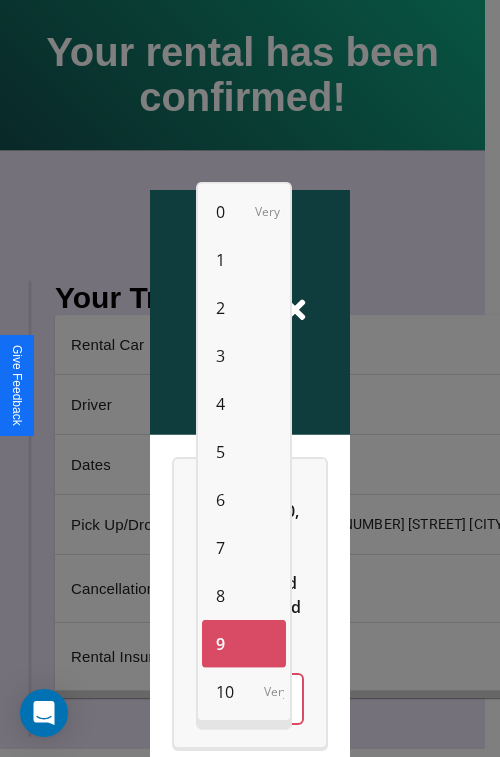 click on "10" at bounding box center (225, 692) 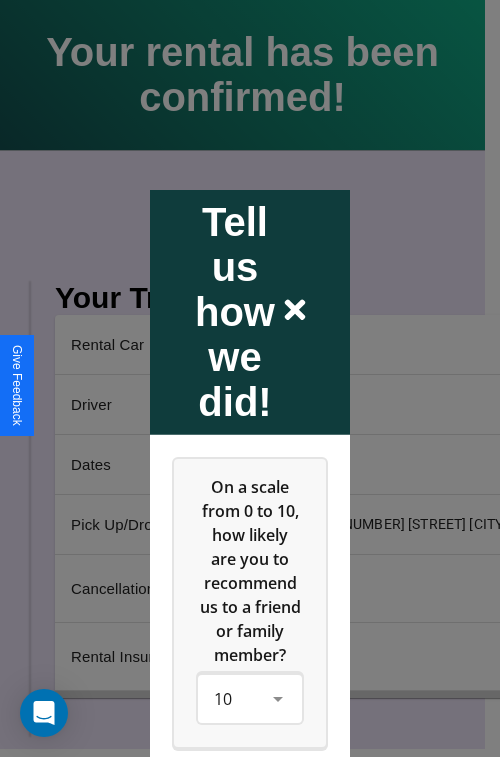 click 